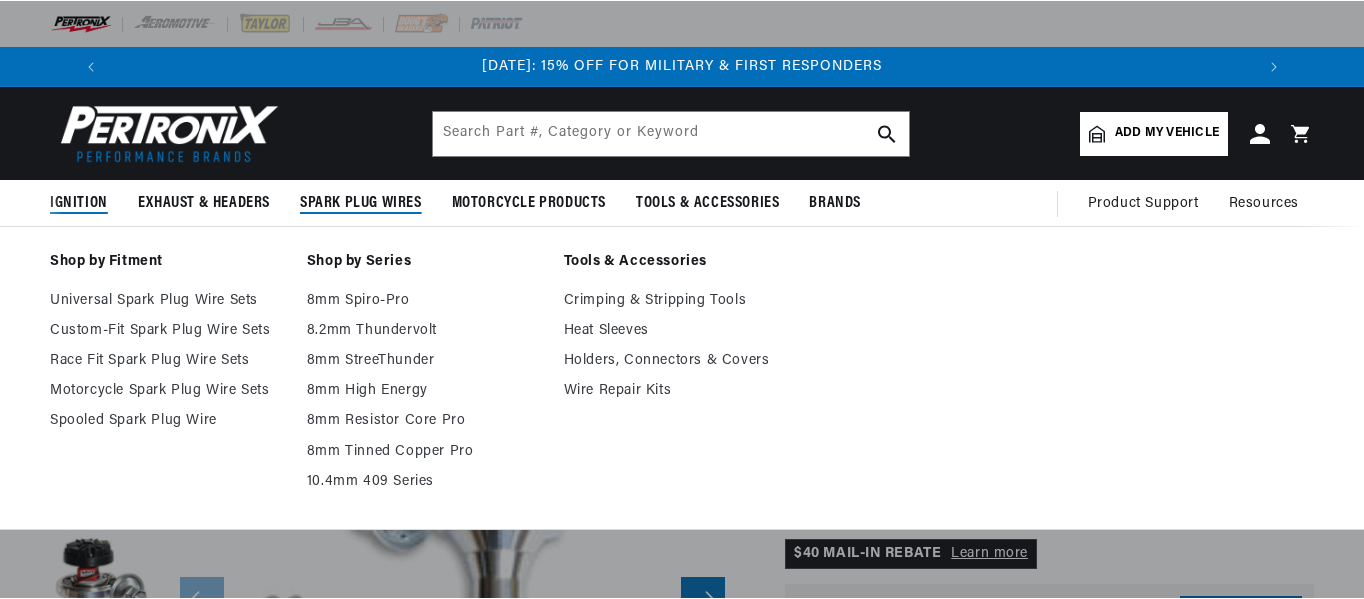 scroll, scrollTop: 0, scrollLeft: 0, axis: both 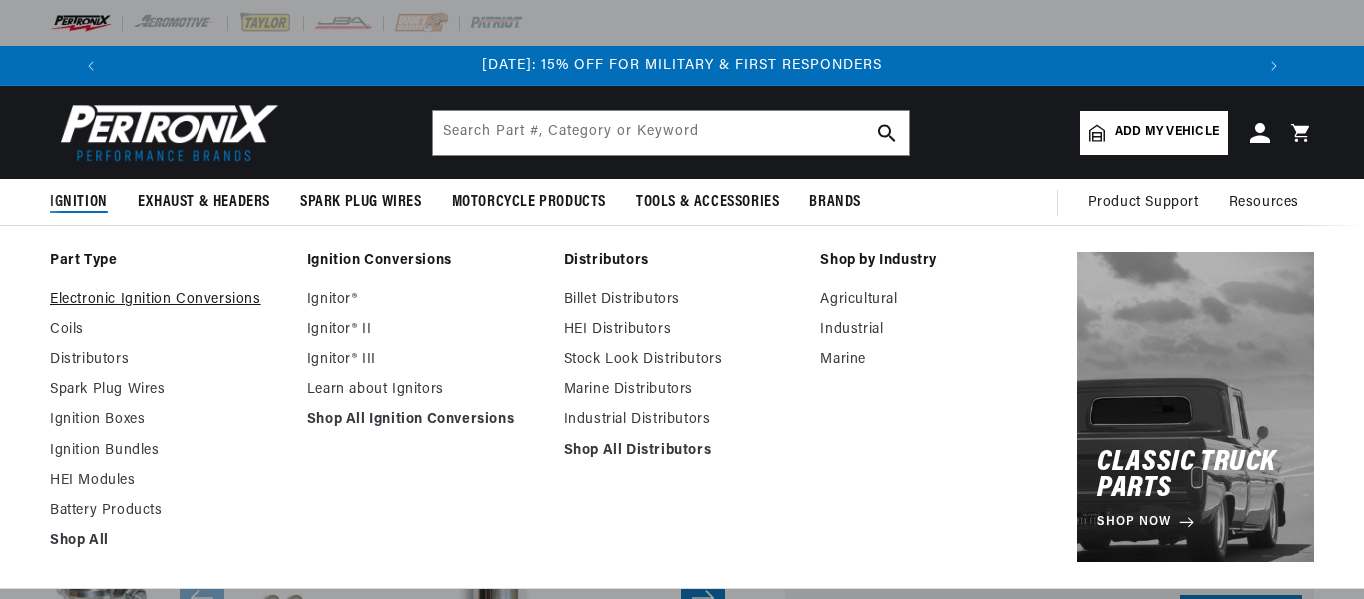 click on "Electronic Ignition Conversions" at bounding box center (168, 300) 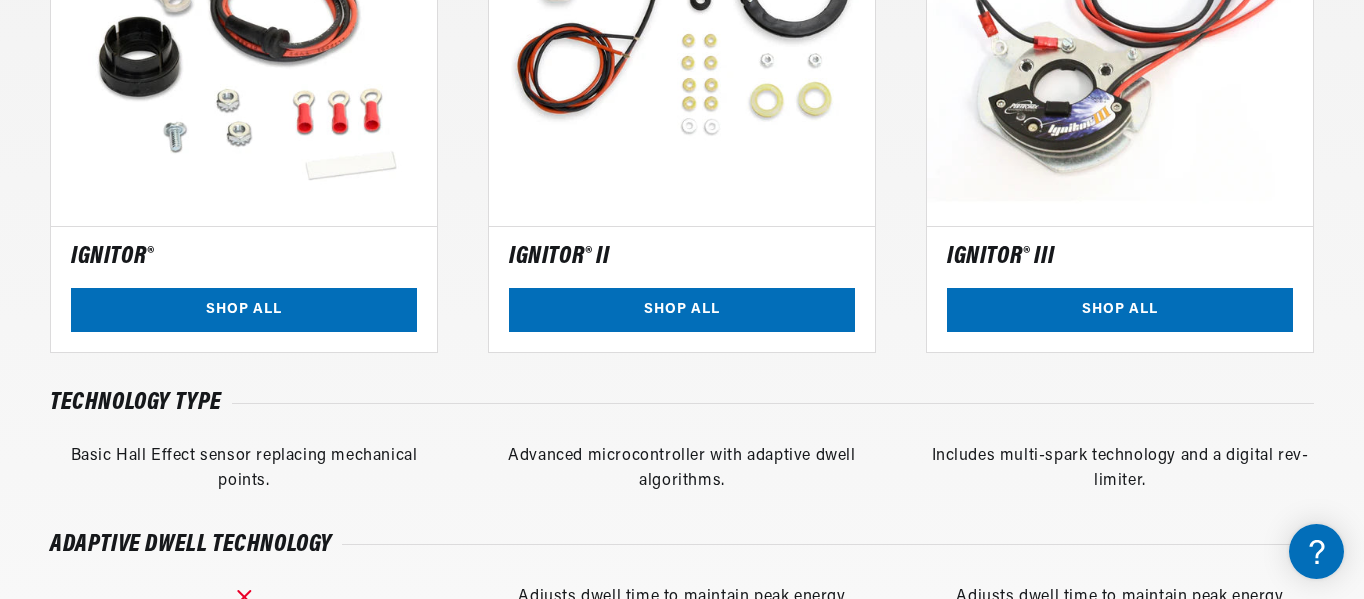 scroll, scrollTop: 1034, scrollLeft: 0, axis: vertical 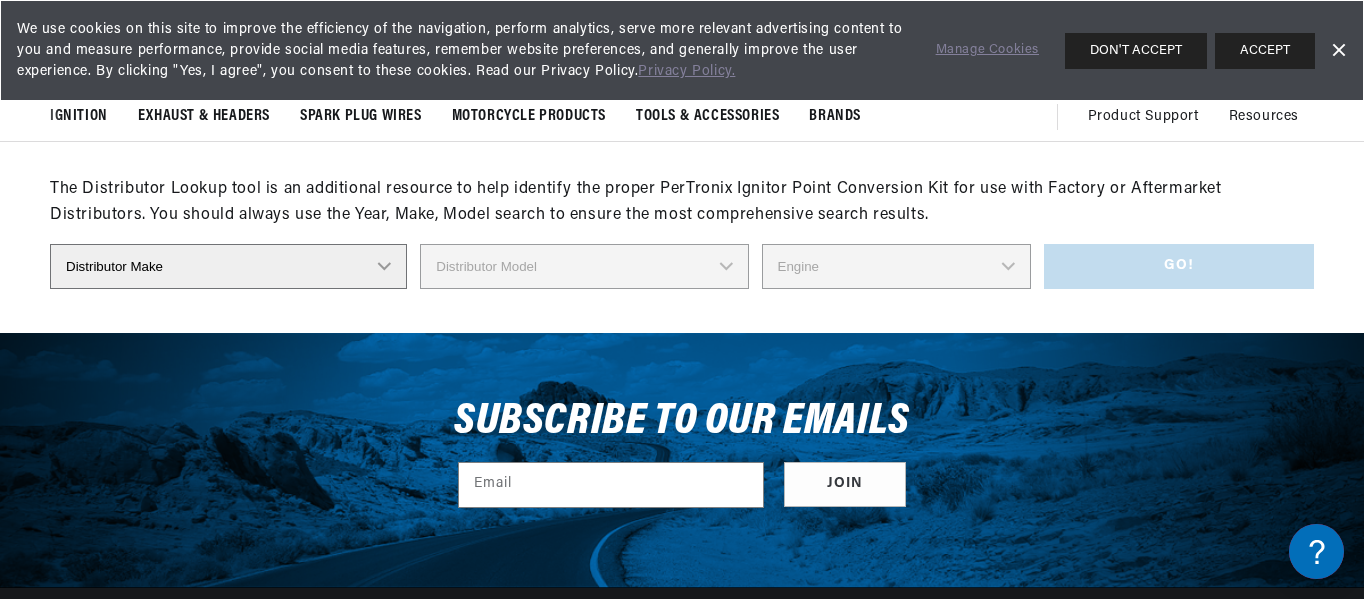 click on "Distributor Make
Accel [PERSON_NAME] Autolite Bosch Century Chrysler Clark Colt Continental Delco Ducellier Ford Hitachi [PERSON_NAME] IHC [PERSON_NAME] Marelli Mazda Mercruiser Mitsubishi Nippondenso North Eastern Electric [PERSON_NAME] Prestolite SEV Sev Marchal Waukesha Wico [US_STATE]" at bounding box center [228, 266] 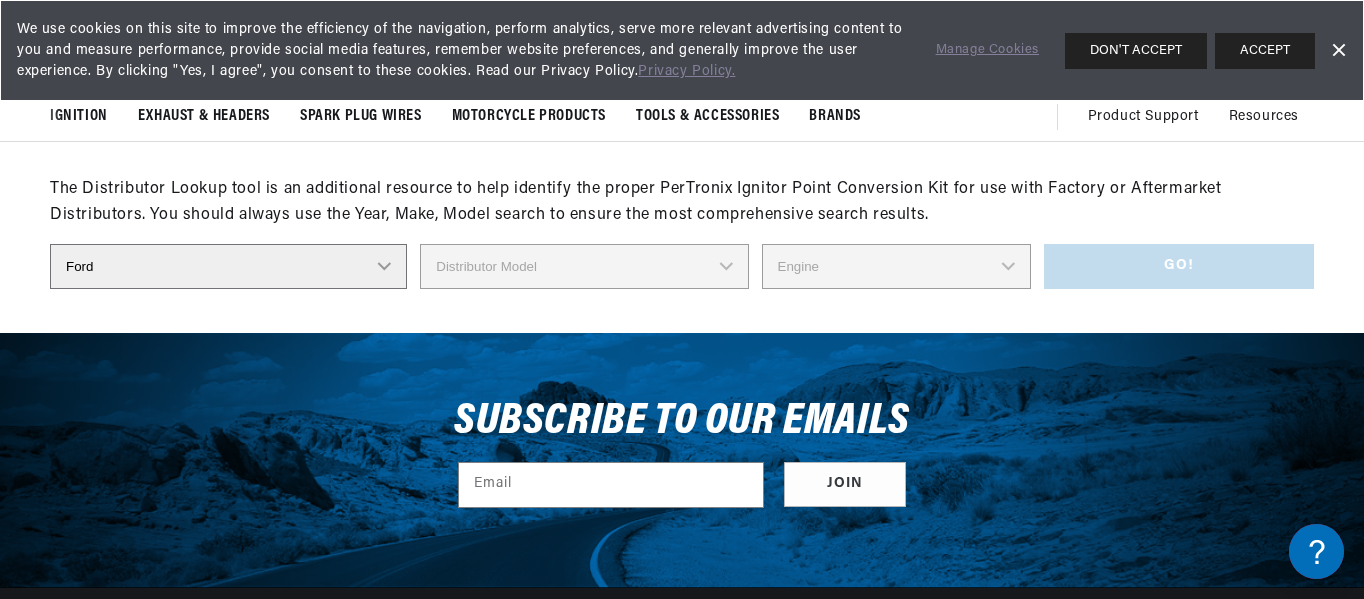 click on "Distributor Make
Accel [PERSON_NAME] Autolite Bosch Century Chrysler Clark Colt Continental Delco Ducellier Ford Hitachi [PERSON_NAME] IHC [PERSON_NAME] Marelli Mazda Mercruiser Mitsubishi Nippondenso North Eastern Electric [PERSON_NAME] Prestolite SEV Sev Marchal Waukesha Wico [US_STATE]" at bounding box center [228, 266] 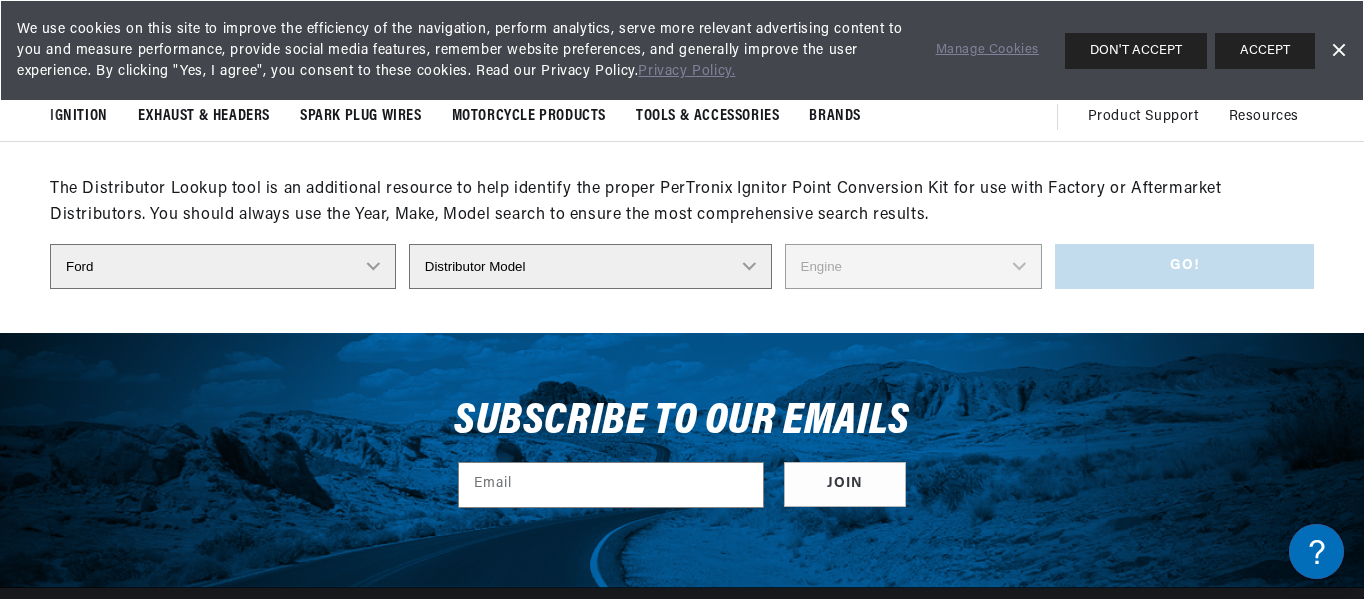 scroll, scrollTop: 0, scrollLeft: 0, axis: both 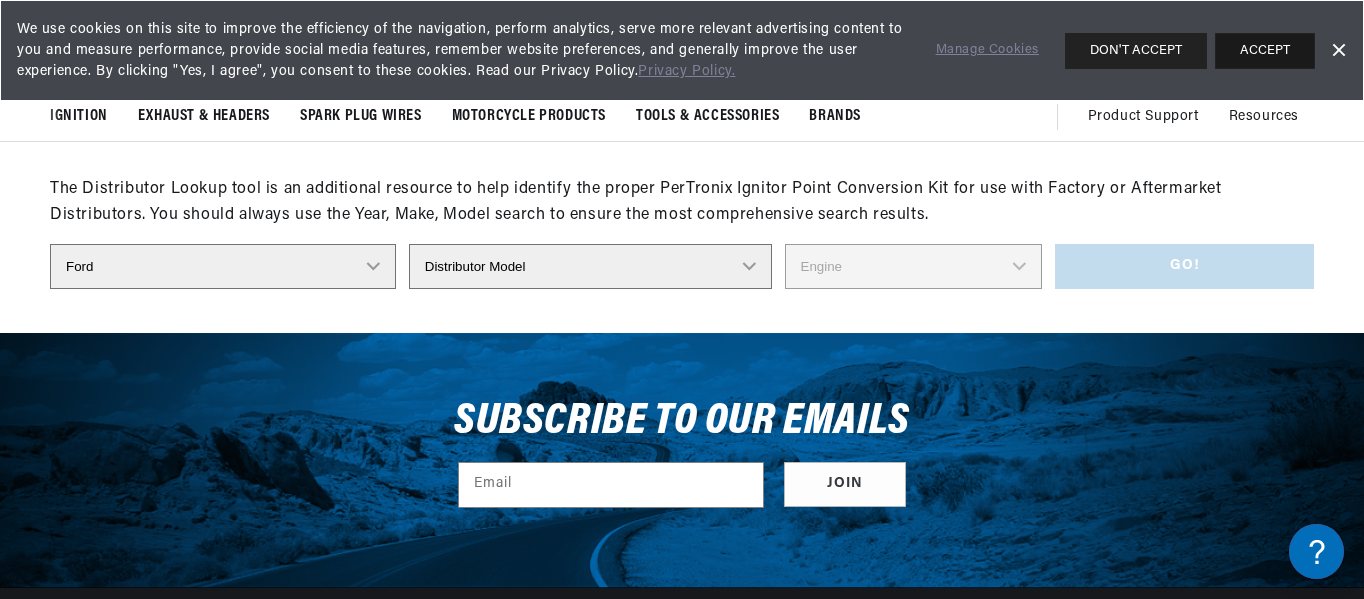 click on "ACCEPT" at bounding box center (1265, 51) 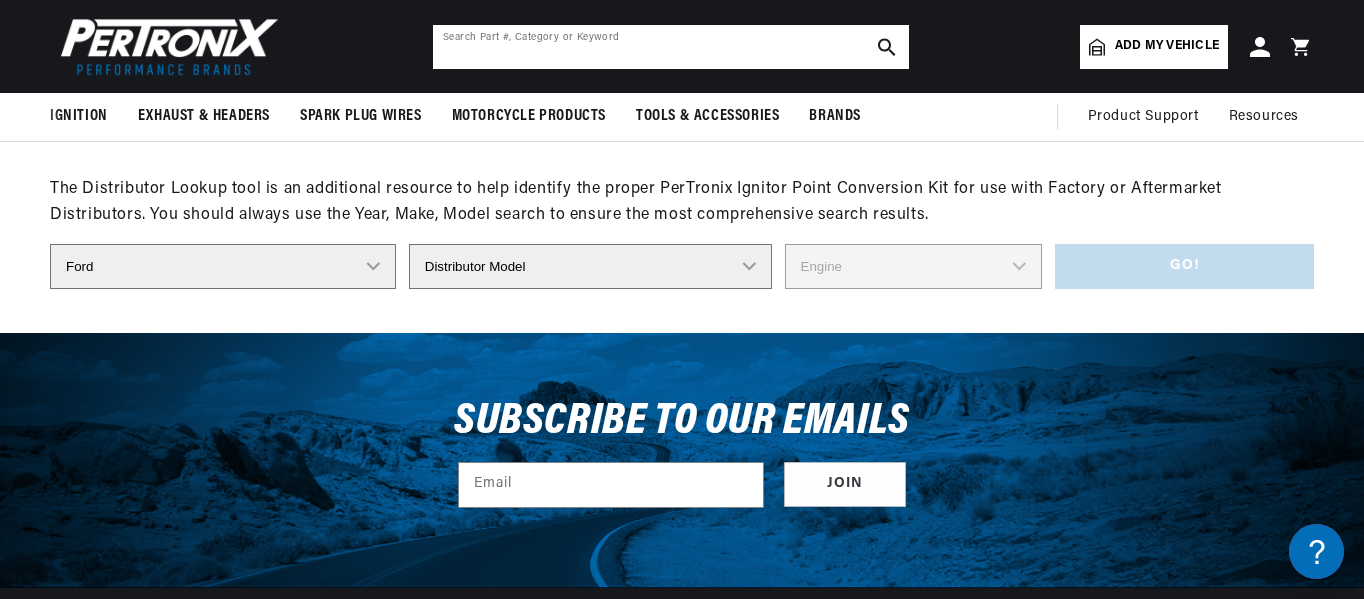 click at bounding box center [671, 47] 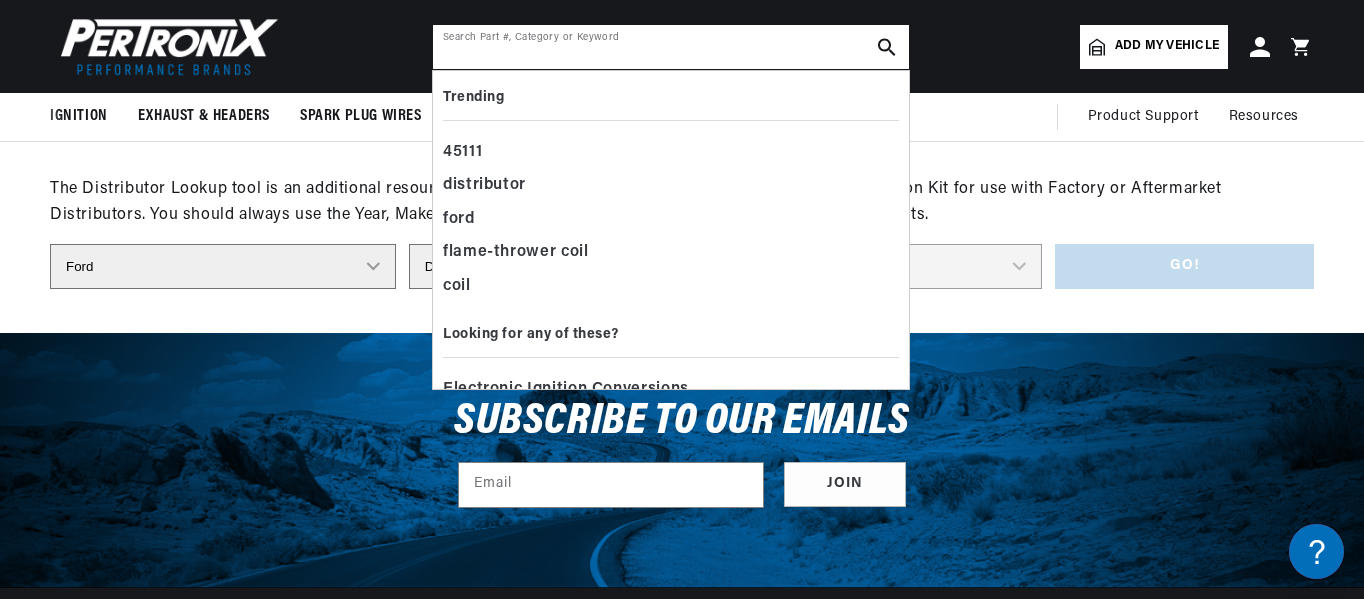 scroll, scrollTop: 0, scrollLeft: 1181, axis: horizontal 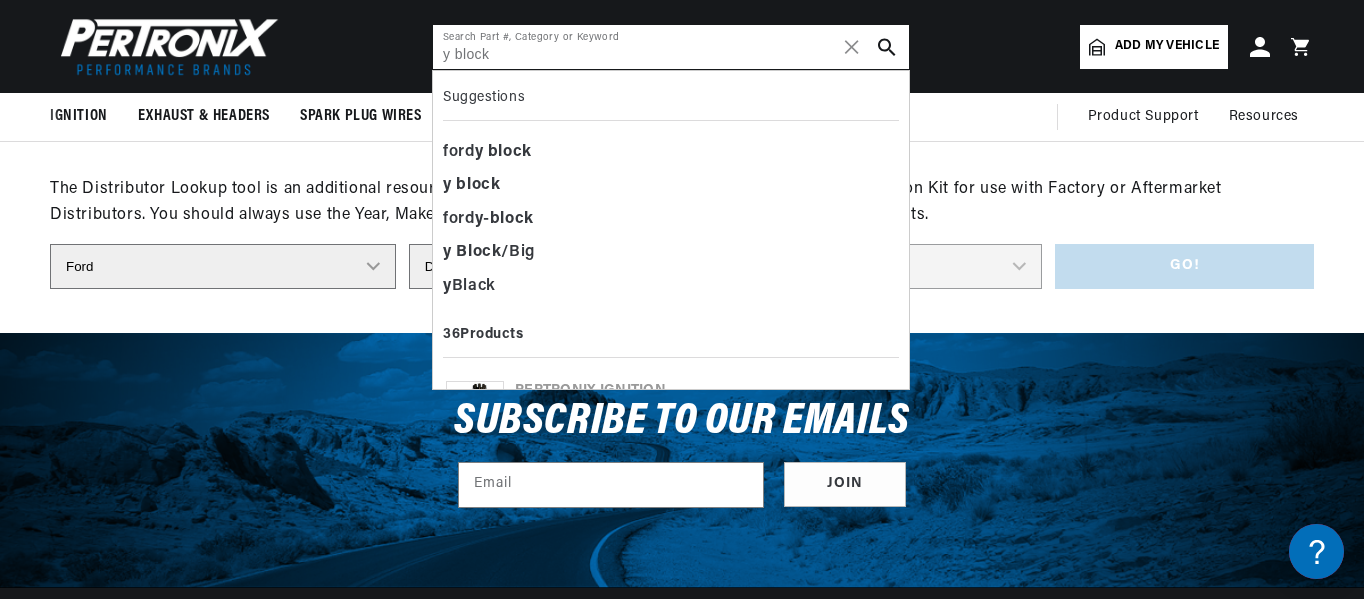 type on "y block" 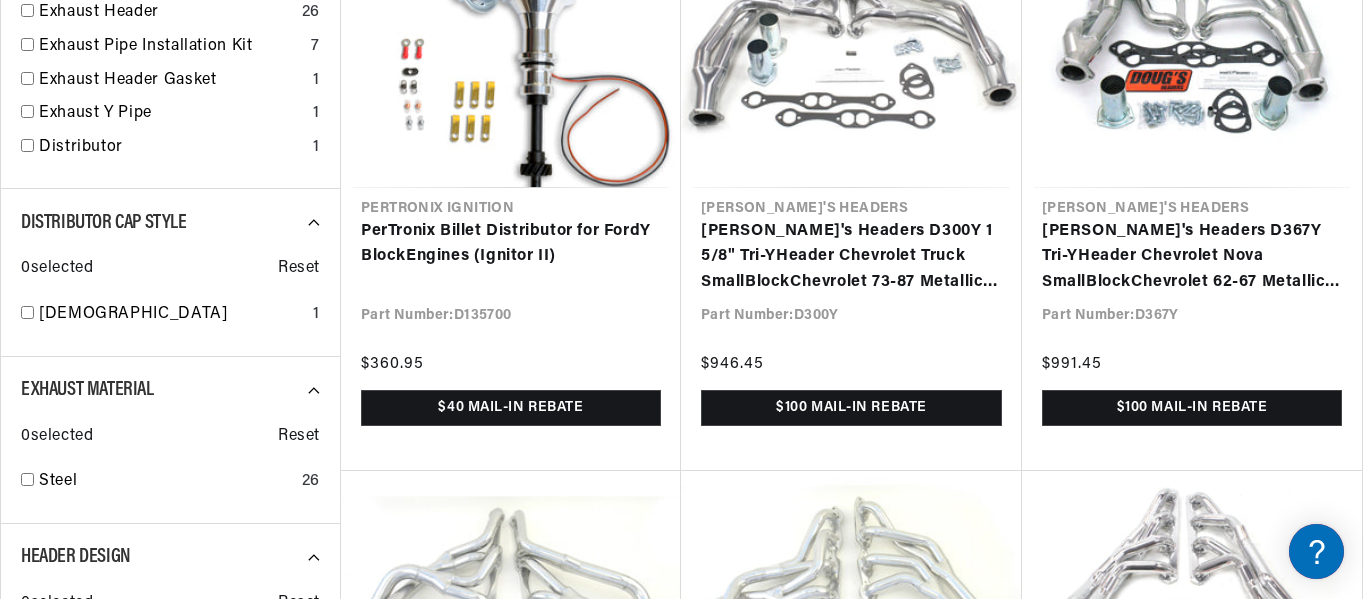 scroll, scrollTop: 0, scrollLeft: 0, axis: both 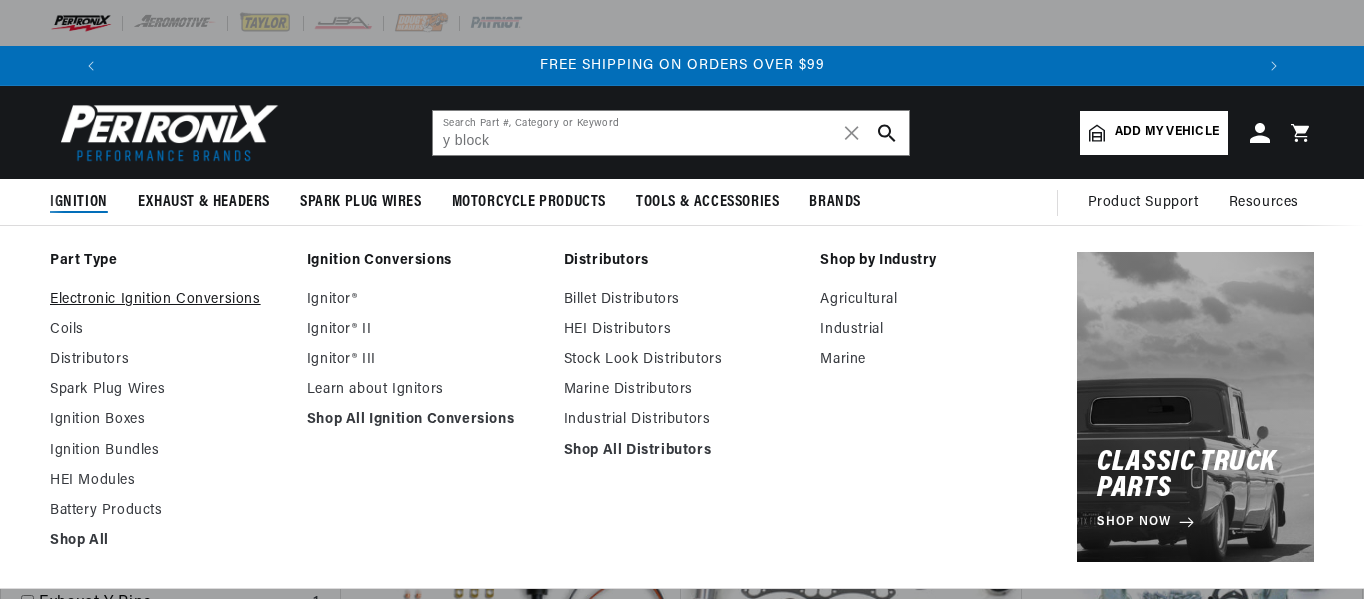 click on "Electronic Ignition Conversions" at bounding box center (168, 300) 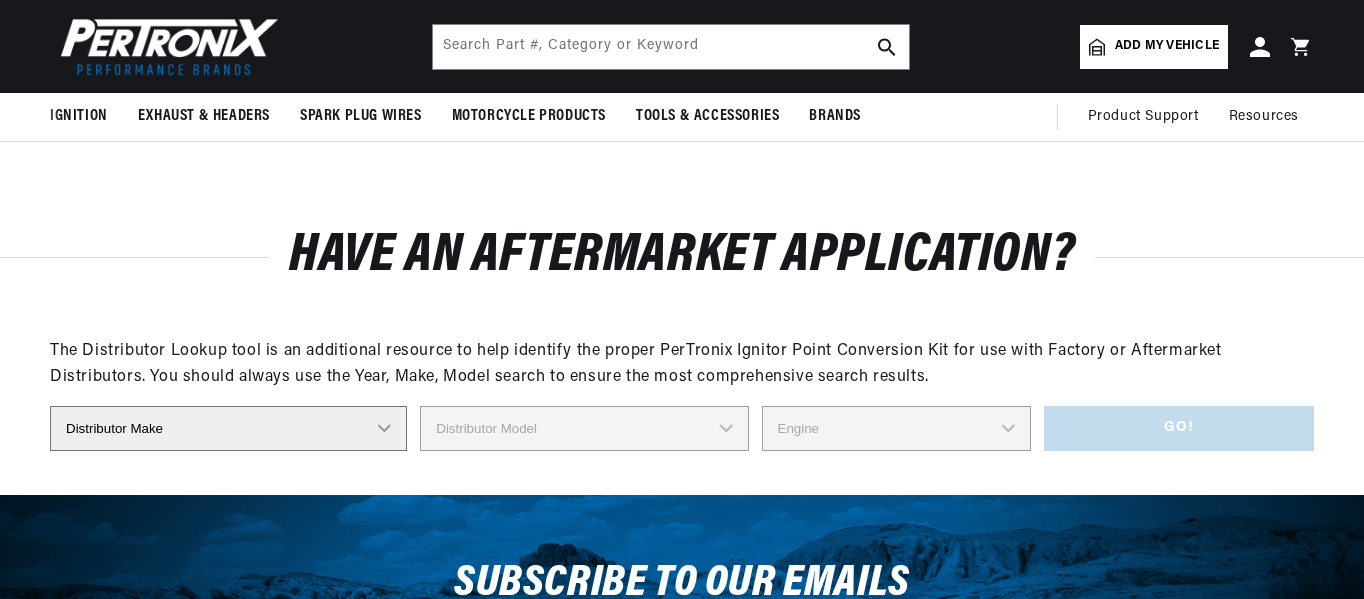 click on "Distributor Make
Accel [PERSON_NAME] Autolite Bosch Century Chrysler Clark Colt Continental Delco Ducellier Ford Hitachi [PERSON_NAME] IHC [PERSON_NAME] Marelli Mazda Mercruiser Mitsubishi Nippondenso North Eastern Electric [PERSON_NAME] Prestolite SEV Sev Marchal Waukesha Wico [US_STATE]" at bounding box center (228, 428) 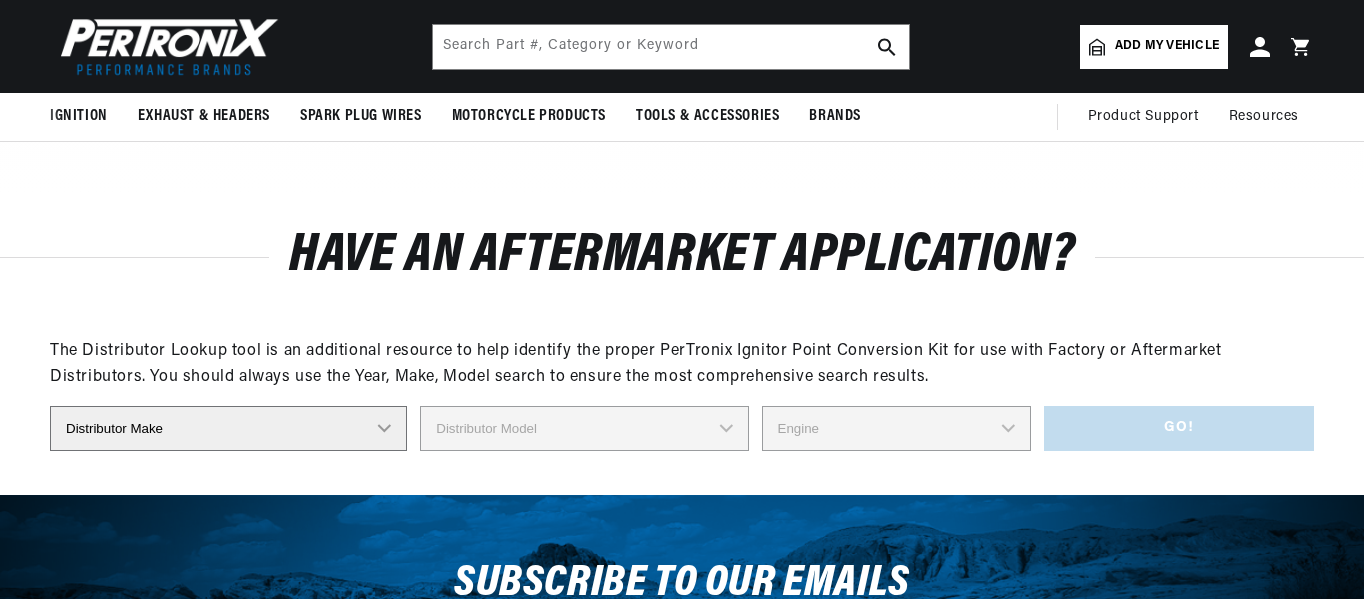 select on "Ford" 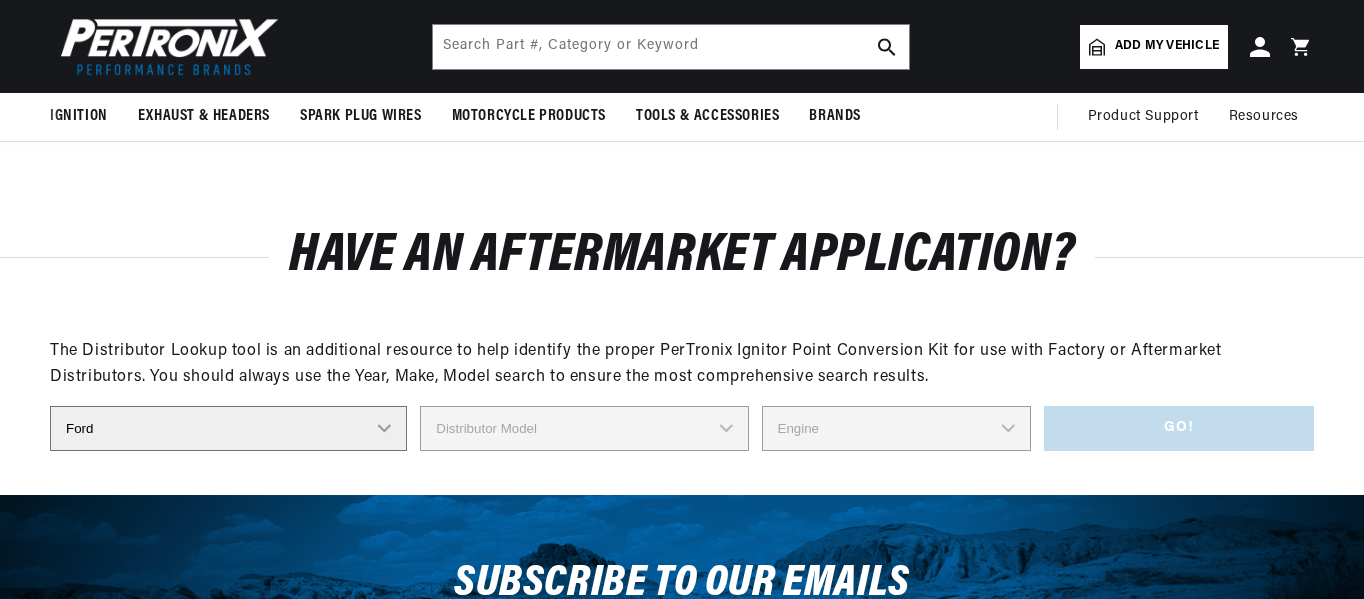 click on "Distributor Make
Accel [PERSON_NAME] Autolite Bosch Century Chrysler Clark Colt Continental Delco Ducellier Ford Hitachi [PERSON_NAME] IHC [PERSON_NAME] Marelli Mazda Mercruiser Mitsubishi Nippondenso North Eastern Electric [PERSON_NAME] Prestolite SEV Sev Marchal Waukesha Wico [US_STATE]" at bounding box center (228, 428) 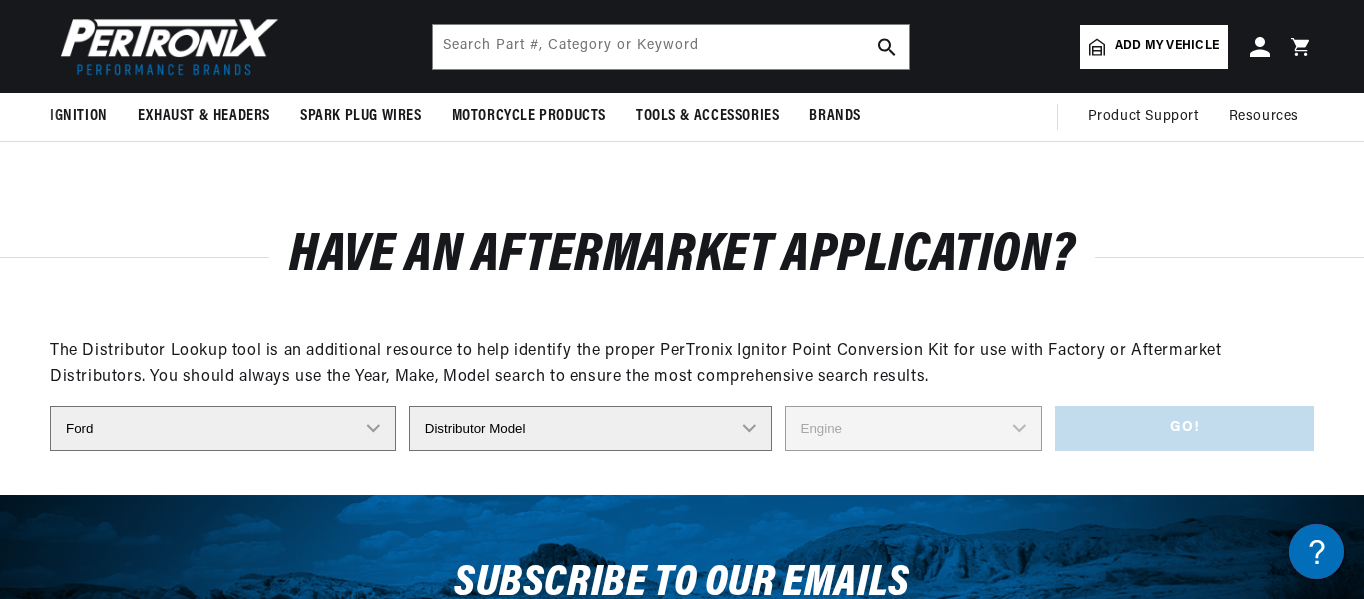 scroll, scrollTop: 0, scrollLeft: 2362, axis: horizontal 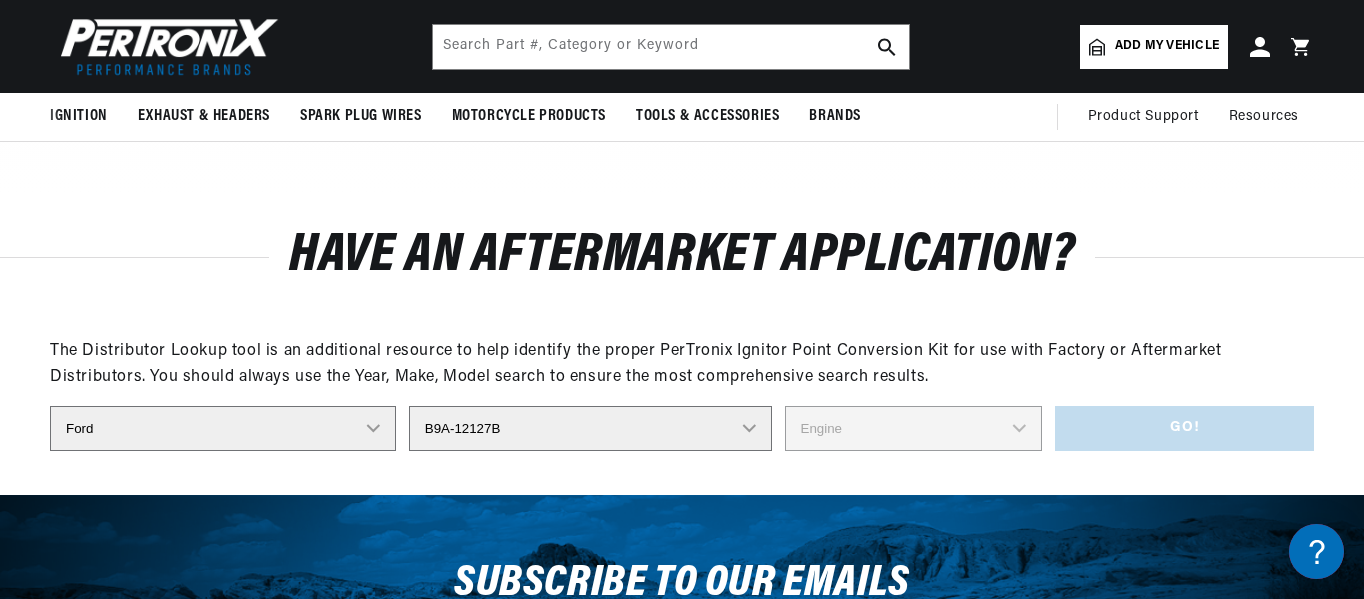 click on "Distributor Model
35513 311185 11A-12127 2N **Side Mount* 5GA-12127 701 DA 1EC 701F KA 7AC 71BB-12100 BHA 71BB-12127 UB 71BB-AMA 71BB-ANB 721F-AHA-5JD 73BB-AA-5AB 751F-12100 AA 761-FA-8FA 761-FFA-8FA 761-FFA-9GA 762F-CA-7HD 76HF 12100 76HF DA 1BA 76HF DA-5CC 76HF-[PERSON_NAME] 771F-DA-9A 78-12127 7BBA-ANB 7HA-12127 8N **Side mount** B7A-12127A B7A-12127B B7AF-12127A B7S-12127A B7S-12127B B7S-12127D B8A-12127B B8A-12127F B8A-12127G B8A-12127K B8A-12127L B8C-12127B B8C-12127C B8C-12127D B8C-12127E B8E-12127C B8E-12127G B8Q-12127A B8Q-12127B B8Q-12127C B8Q-12127D B8QH-12127A B8QH-12127B B8QH-12127C B8QH-12127D B8QH-12127E B8QH-12127F B8S-12127A B8T-12127A B8T-12127B B9A-12127B B9AF-12127A B9AF-12127D B9MF-12127B B9QH-12127A B9QH-12127B B9QH-12127C B9S-12127B B9T-12127A B9TF-12102D B9TF-12102E B9TF-12102F B9TF-12102G B9TF-12127B C0AF-12127D C0AF-12127E C0AF-12127H C0AF-12127J C0AF-12127K C0AZ-12127C C0AZ-12127L C0LF-12127A C0MF-12127C C0TF-12102C C0TF-12102D C0TF-12102E C0TF-12102F C0TF-12127B" at bounding box center (590, 428) 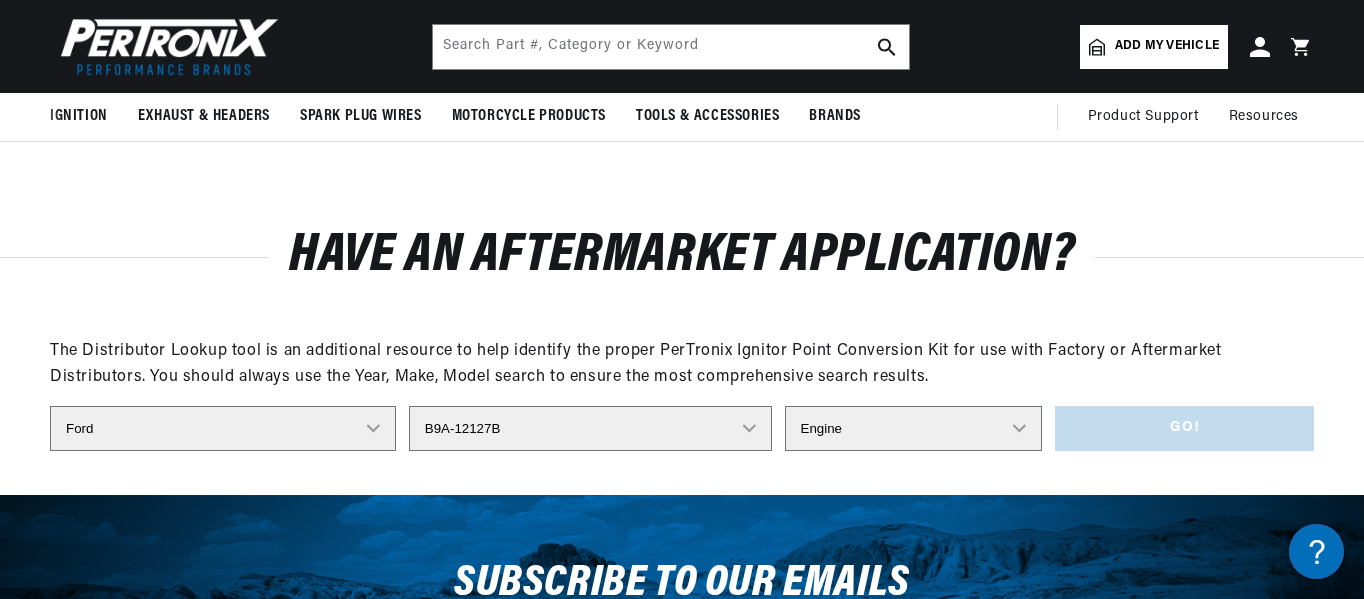 click on "Engine
8" at bounding box center (914, 428) 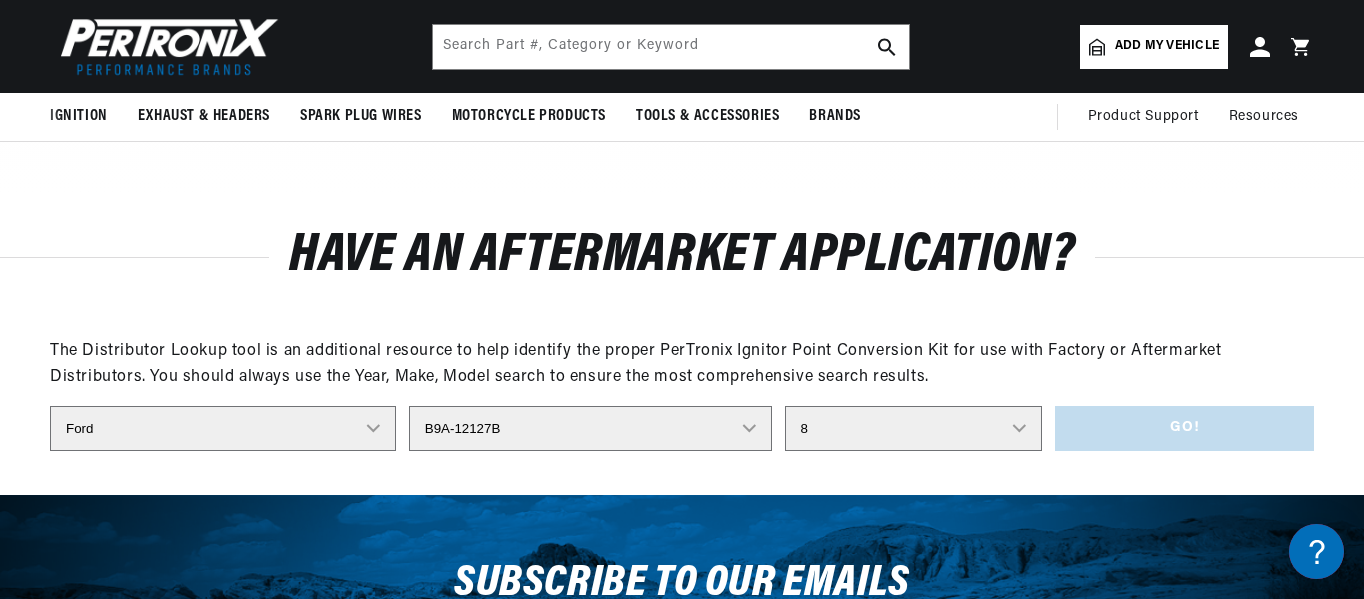 click on "Engine
8" at bounding box center [914, 428] 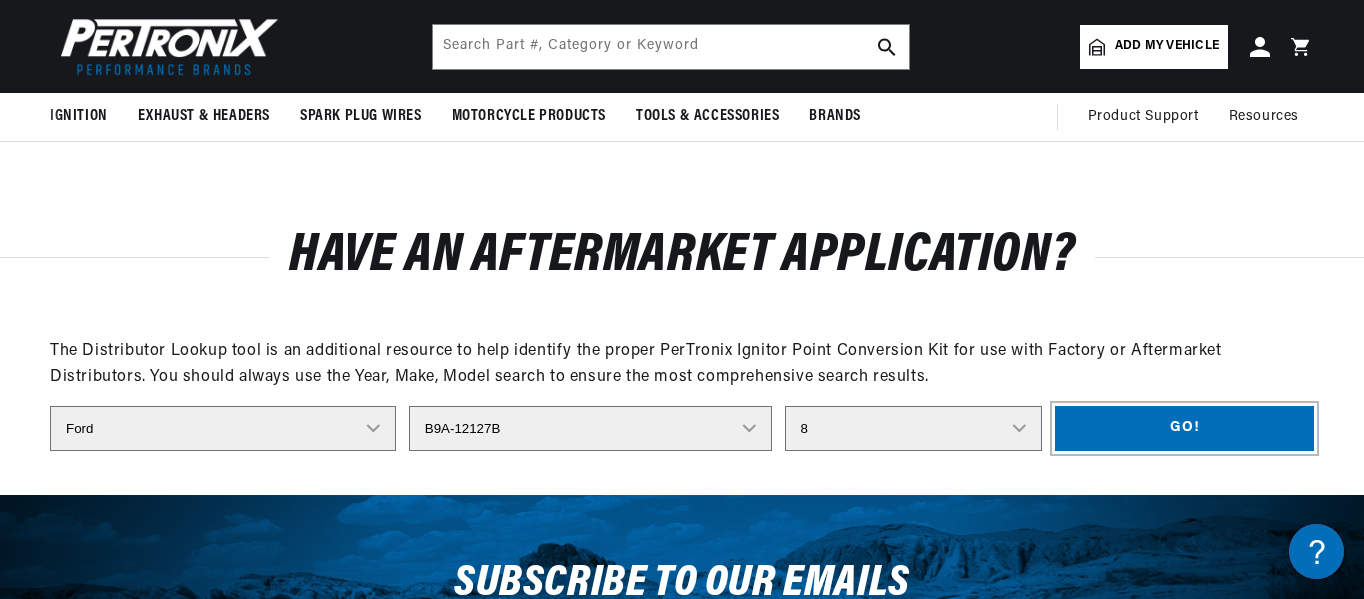 click on "Go!" at bounding box center [1184, 428] 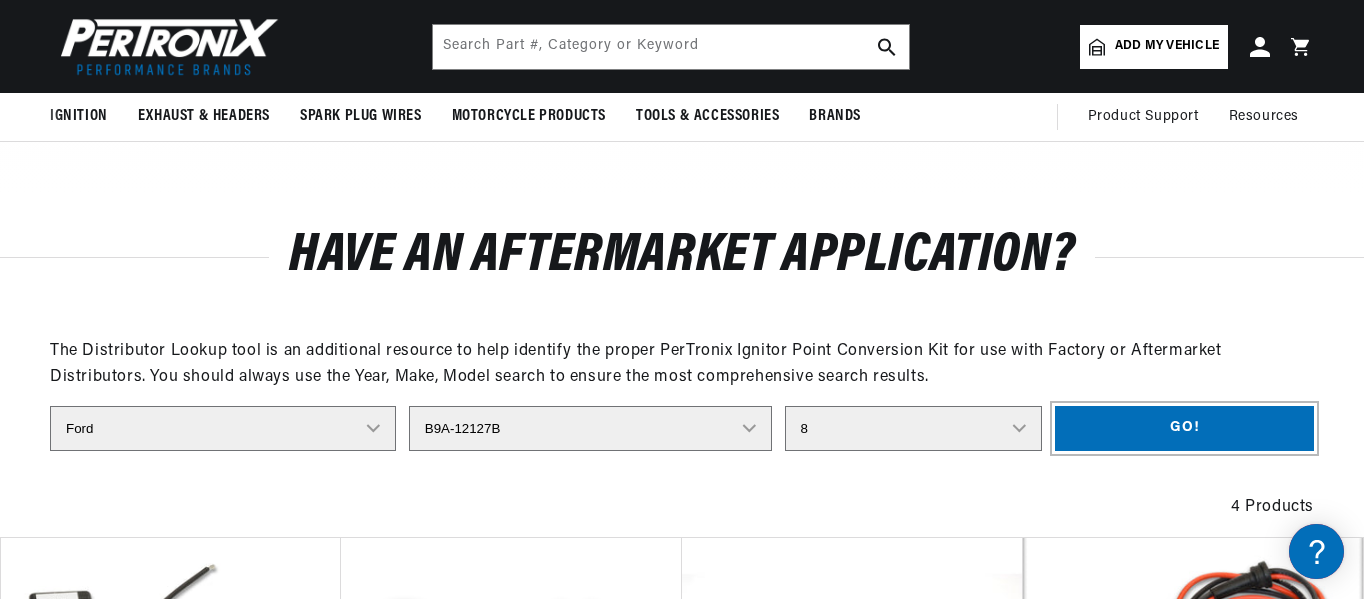 scroll, scrollTop: 0, scrollLeft: 1281, axis: horizontal 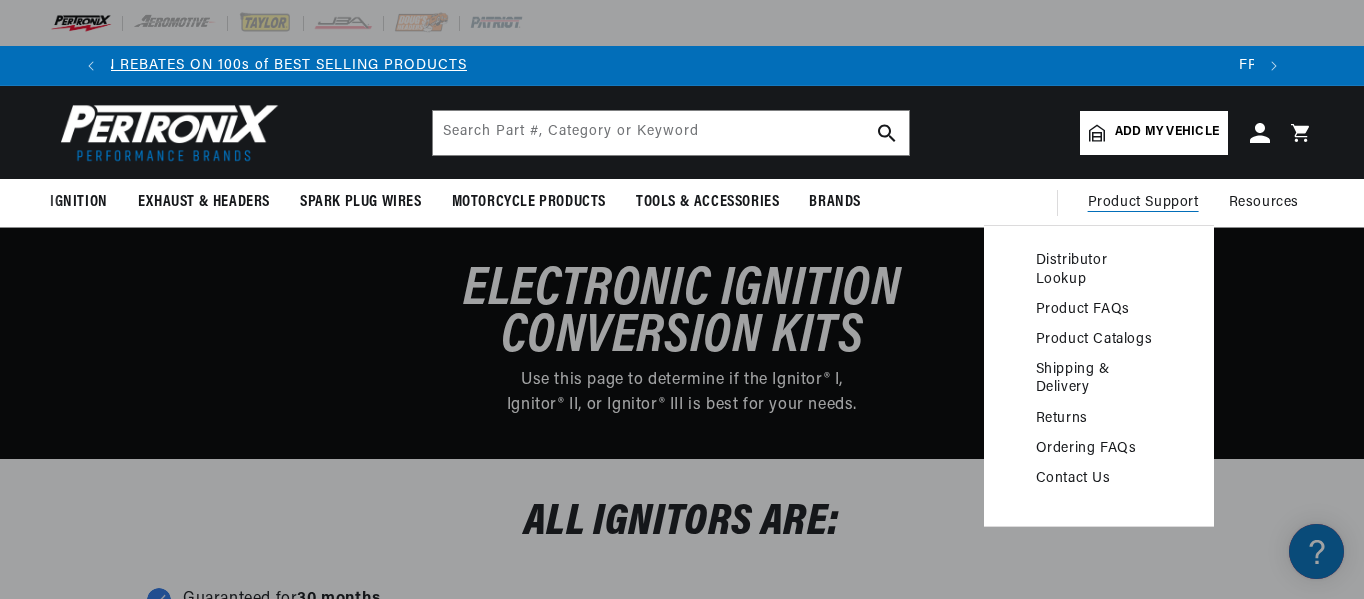 click on "Contact Us" at bounding box center (1099, 479) 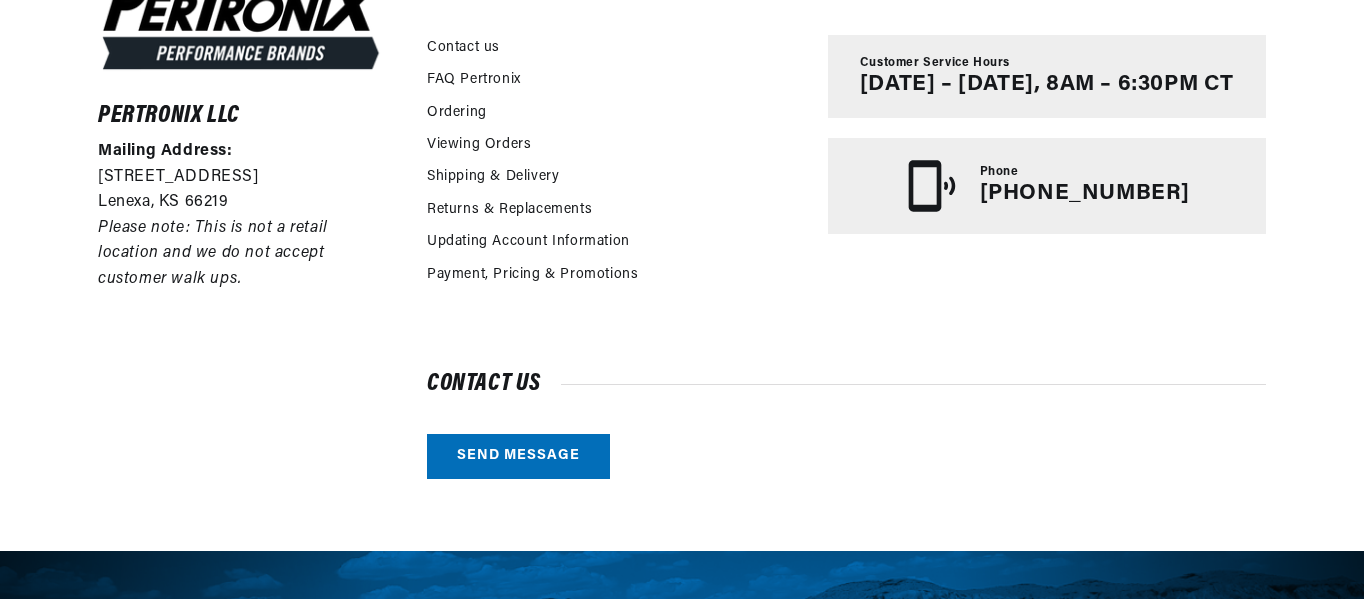 scroll, scrollTop: 526, scrollLeft: 0, axis: vertical 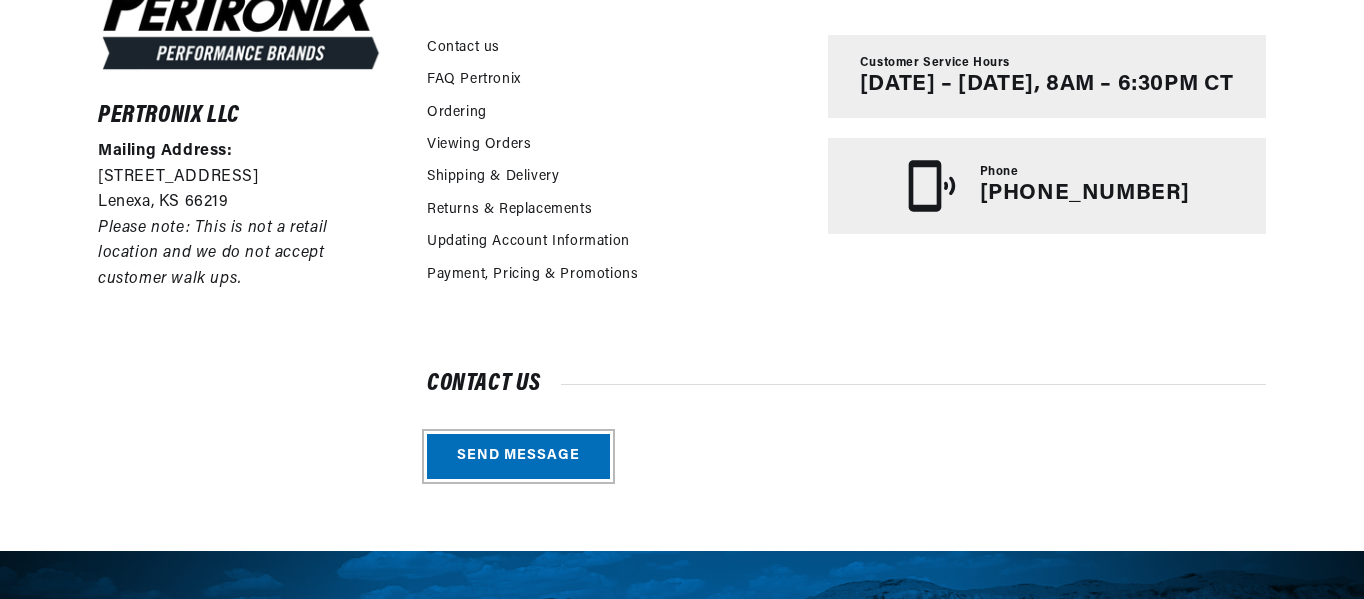 click on "Send message" at bounding box center (518, 456) 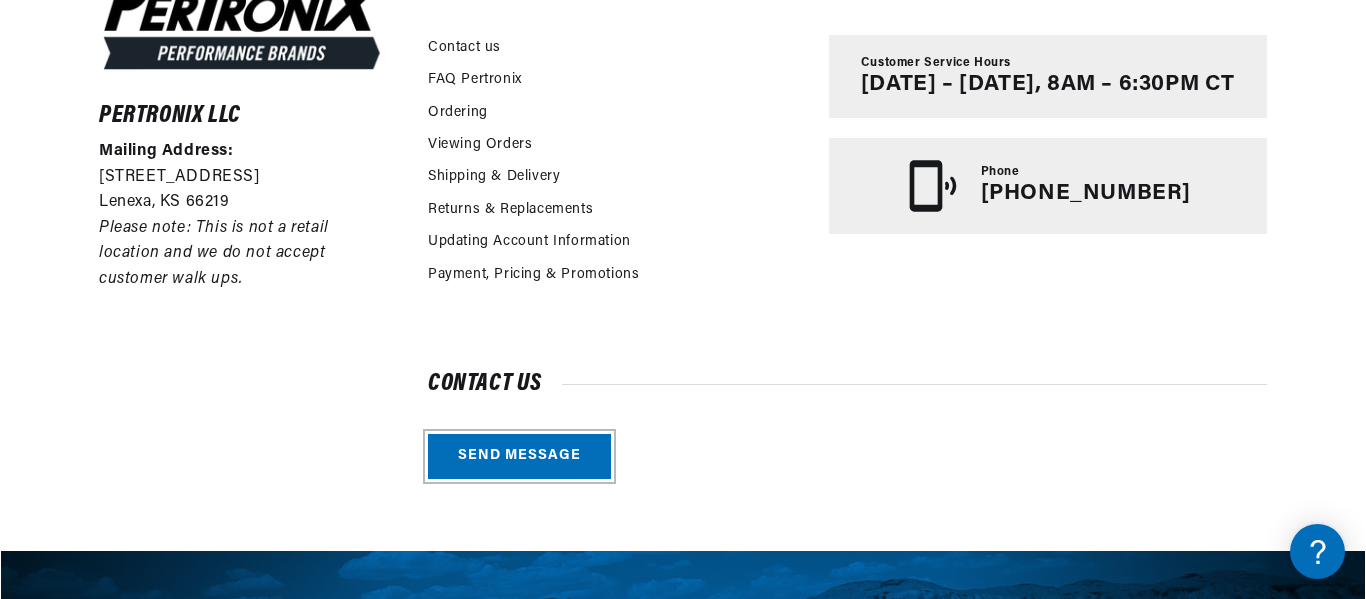 scroll, scrollTop: 0, scrollLeft: 0, axis: both 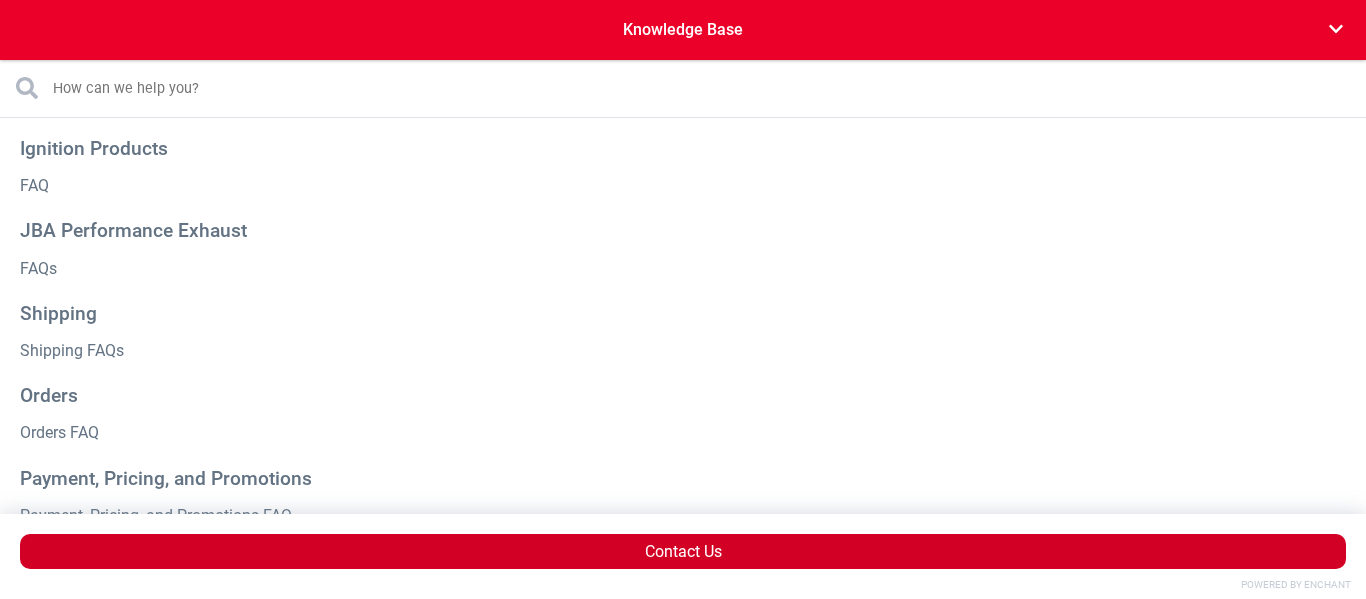 click on "Contact Us" at bounding box center (683, 551) 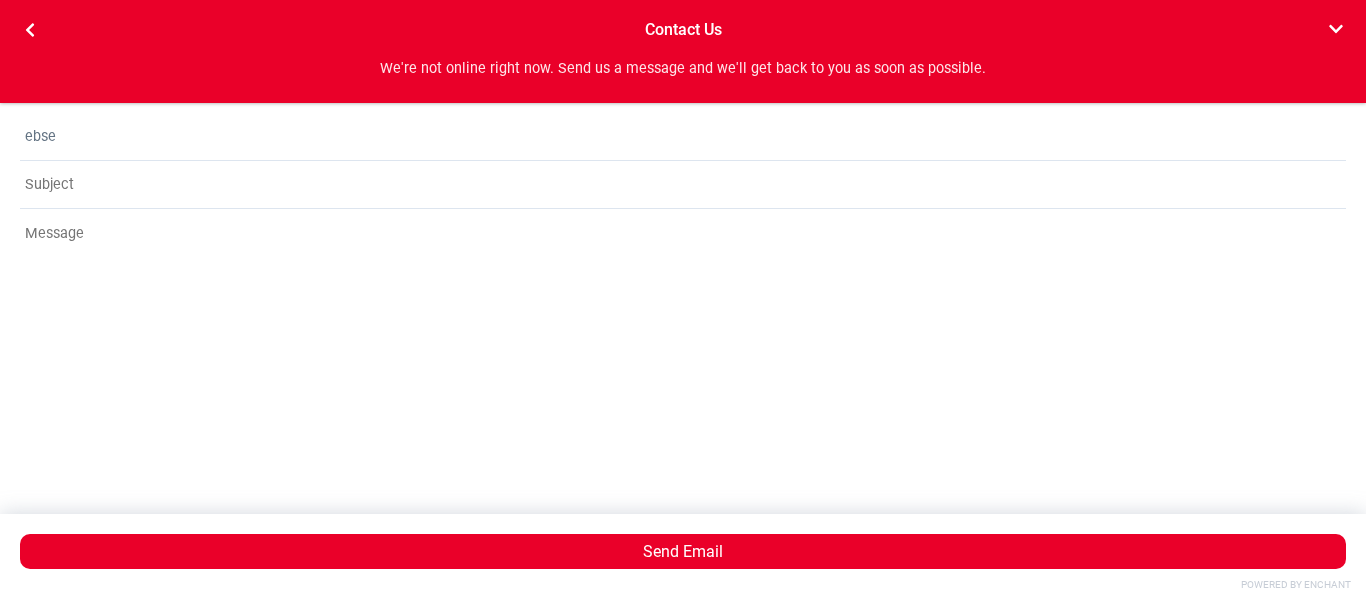 scroll, scrollTop: 0, scrollLeft: 0, axis: both 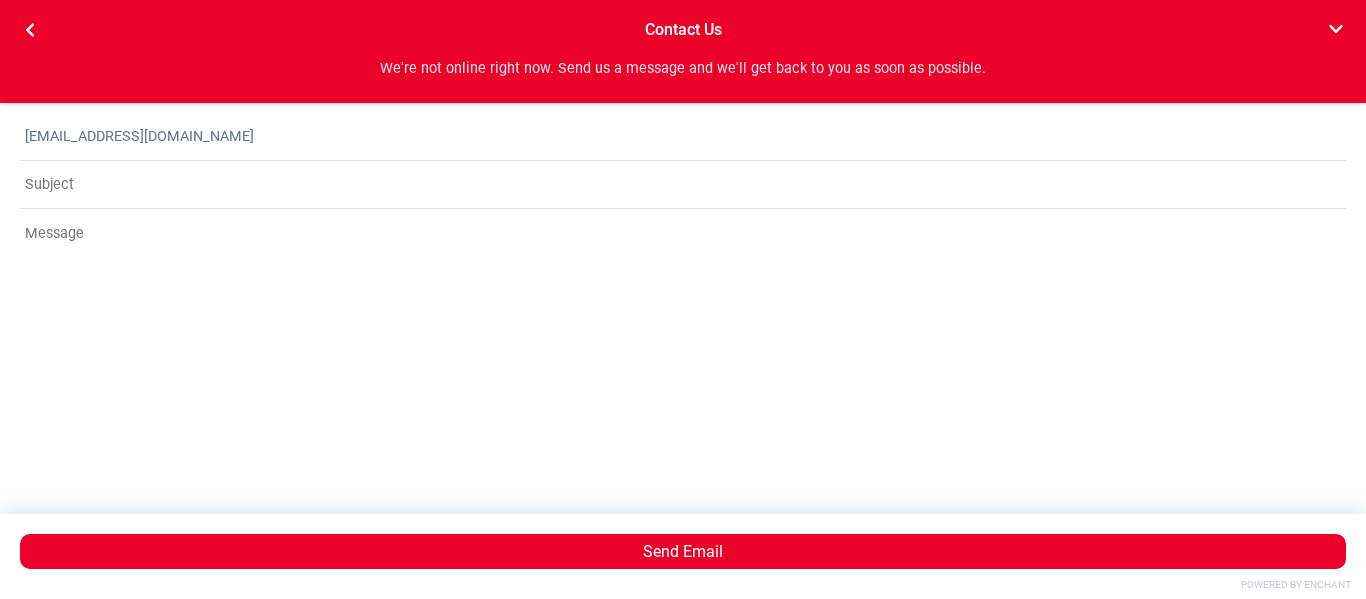 click at bounding box center (683, 185) 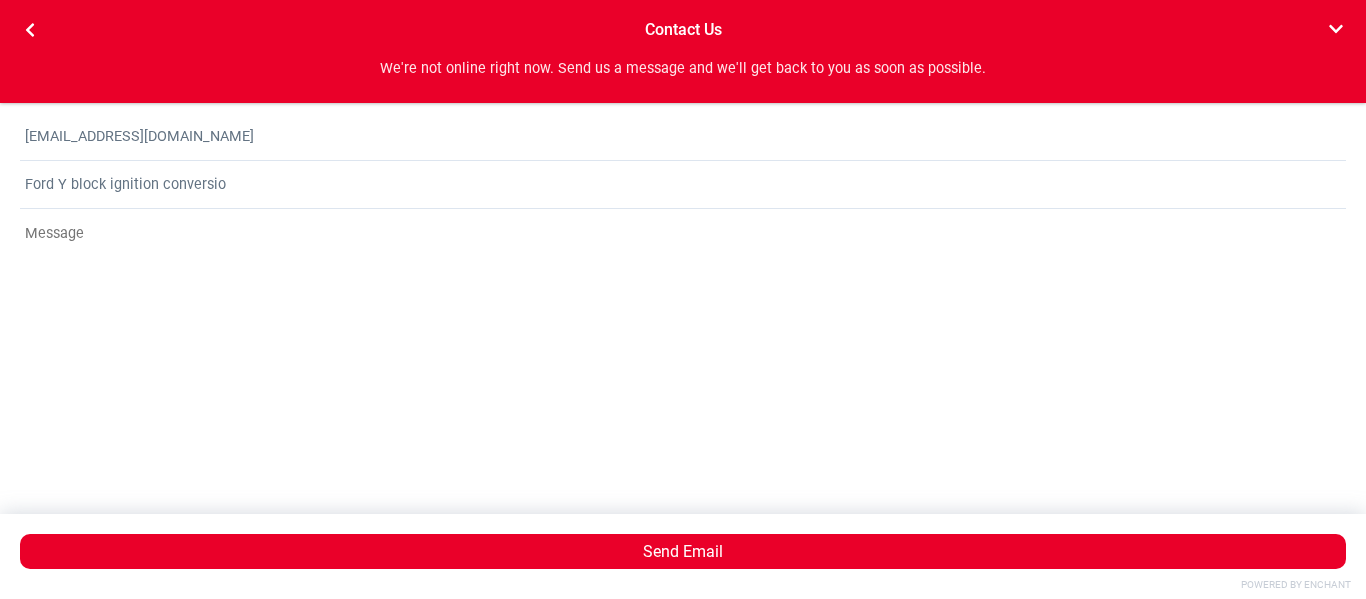 scroll, scrollTop: 0, scrollLeft: 0, axis: both 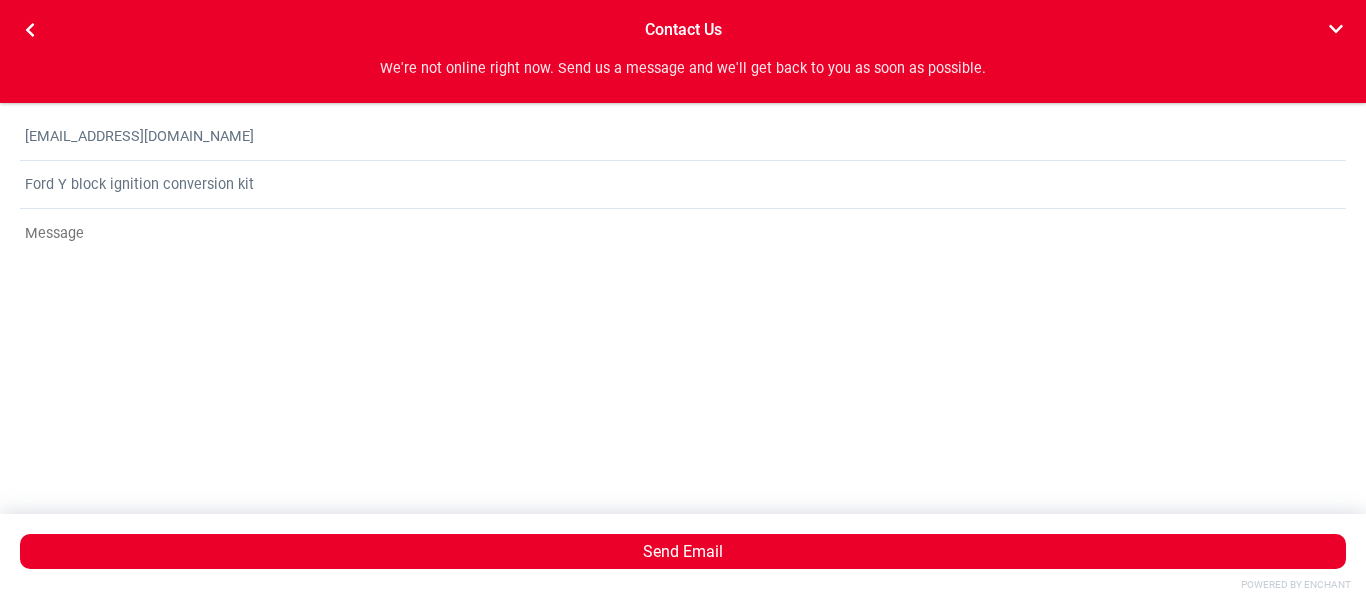 type on "Ford Y block ignition conversion kit" 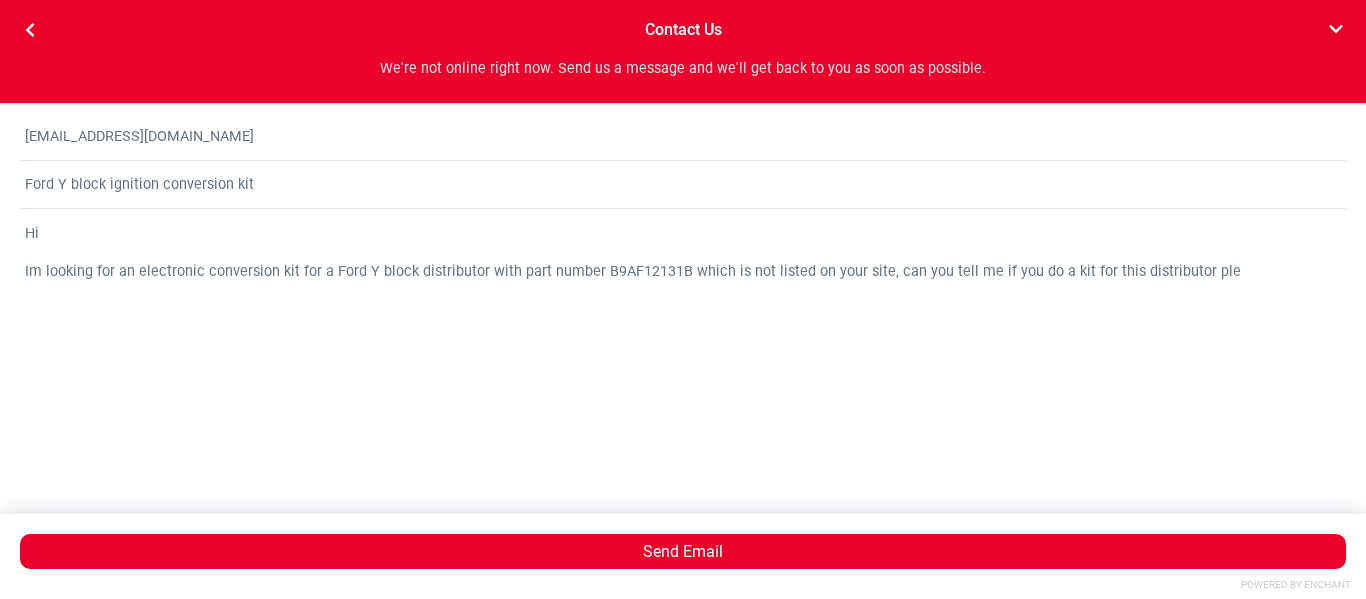 scroll, scrollTop: 0, scrollLeft: 0, axis: both 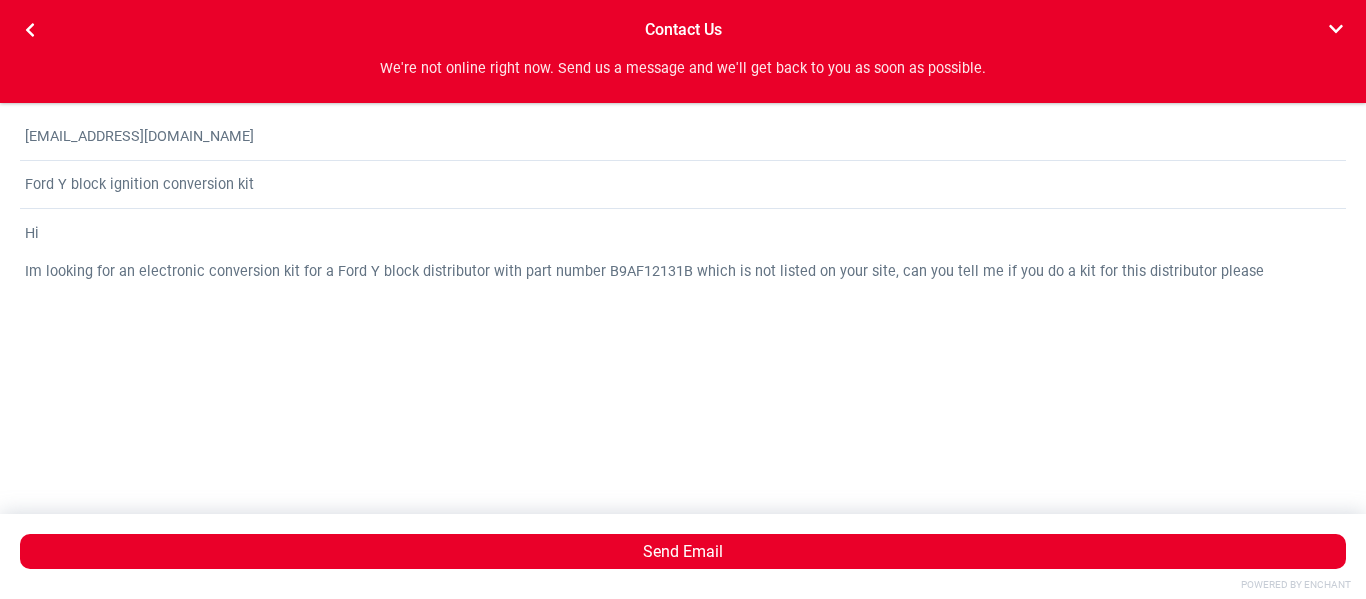 click on "Hi
Im looking for an electronic conversion kit for a Ford Y block distributor with part number B9AF12131B which is not listed on your site, can you tell me if you do a kit for this distributor please" at bounding box center [683, 346] 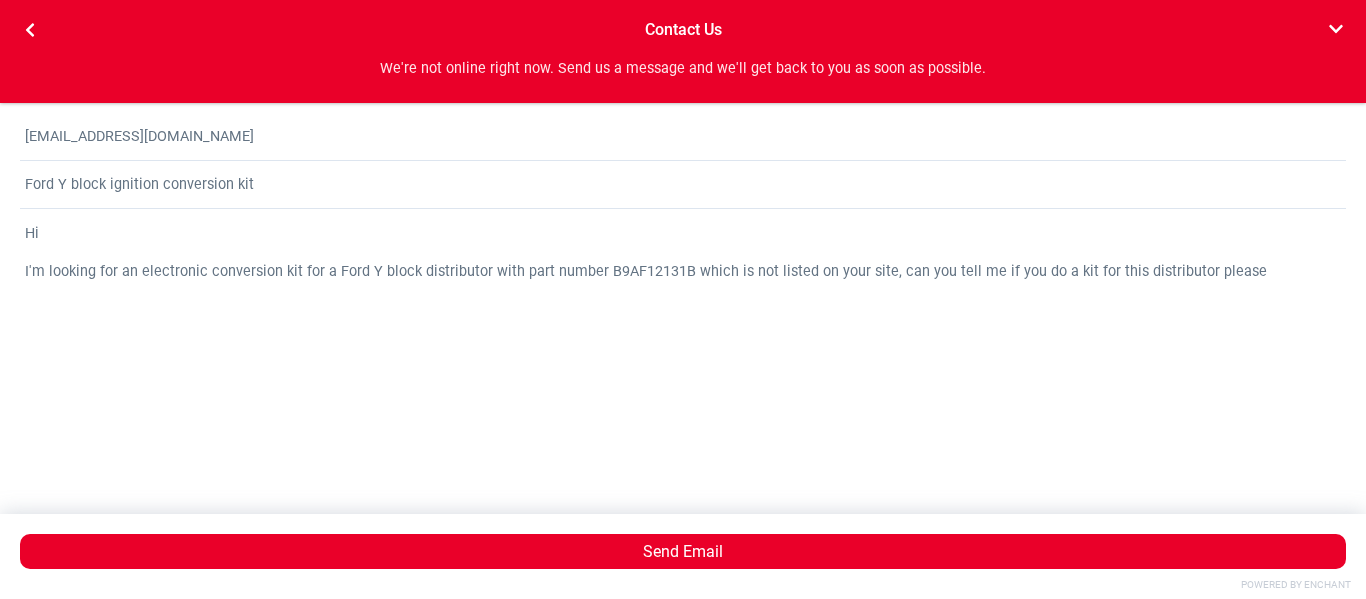 scroll, scrollTop: 0, scrollLeft: 1181, axis: horizontal 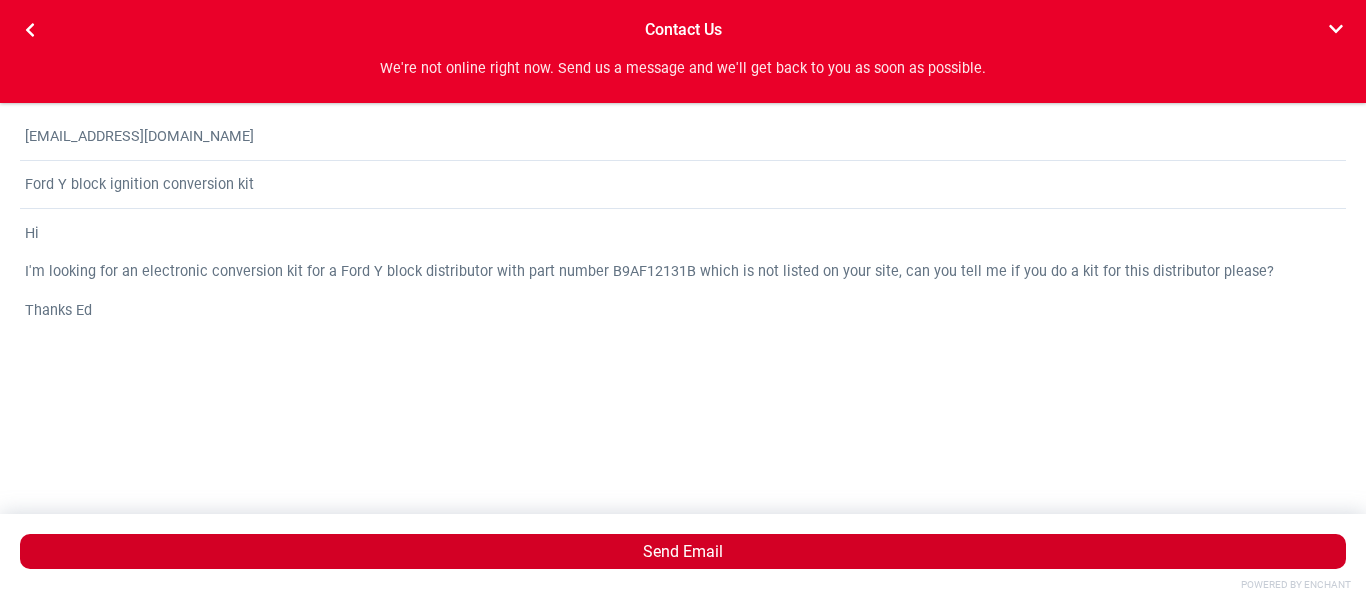 type on "Hi
I'm looking for an electronic conversion kit for a Ford Y block distributor with part number B9AF12131B which is not listed on your site, can you tell me if you do a kit for this distributor please?
Thanks Ed" 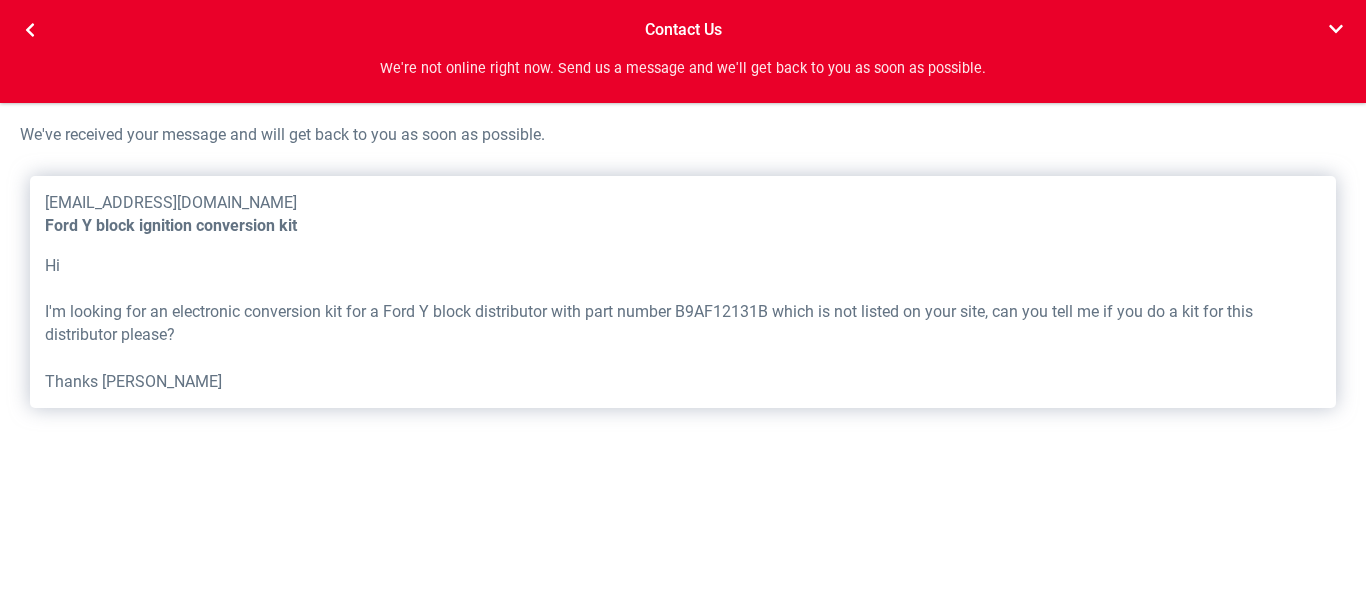 scroll, scrollTop: 0, scrollLeft: 1181, axis: horizontal 